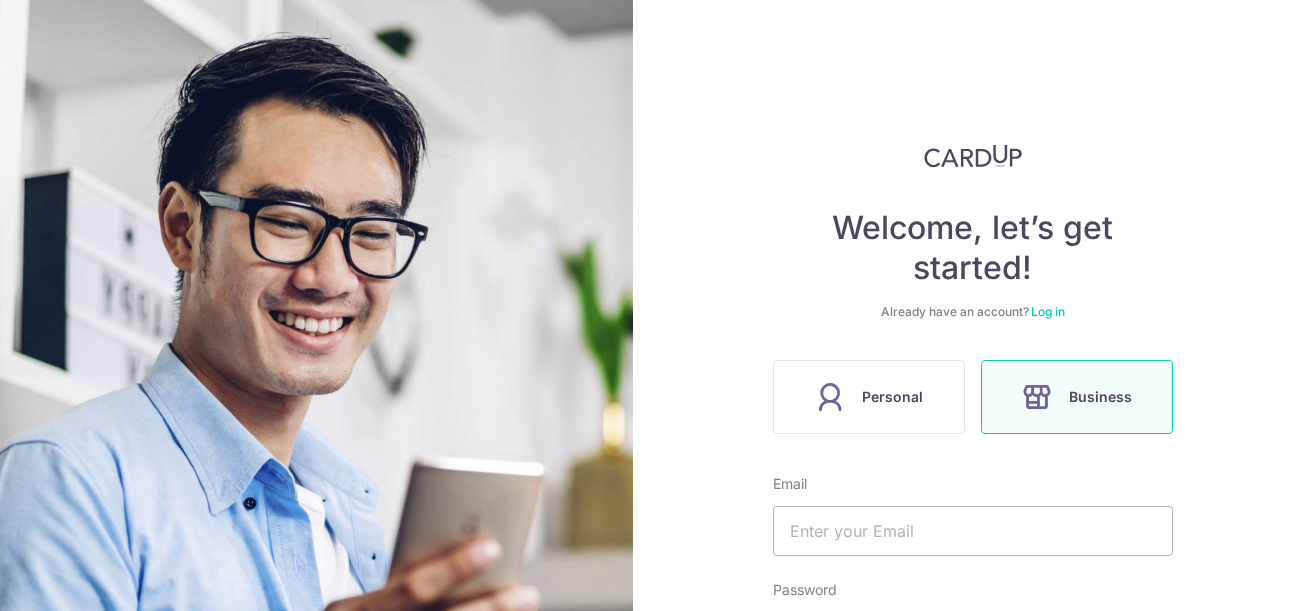scroll, scrollTop: 0, scrollLeft: 0, axis: both 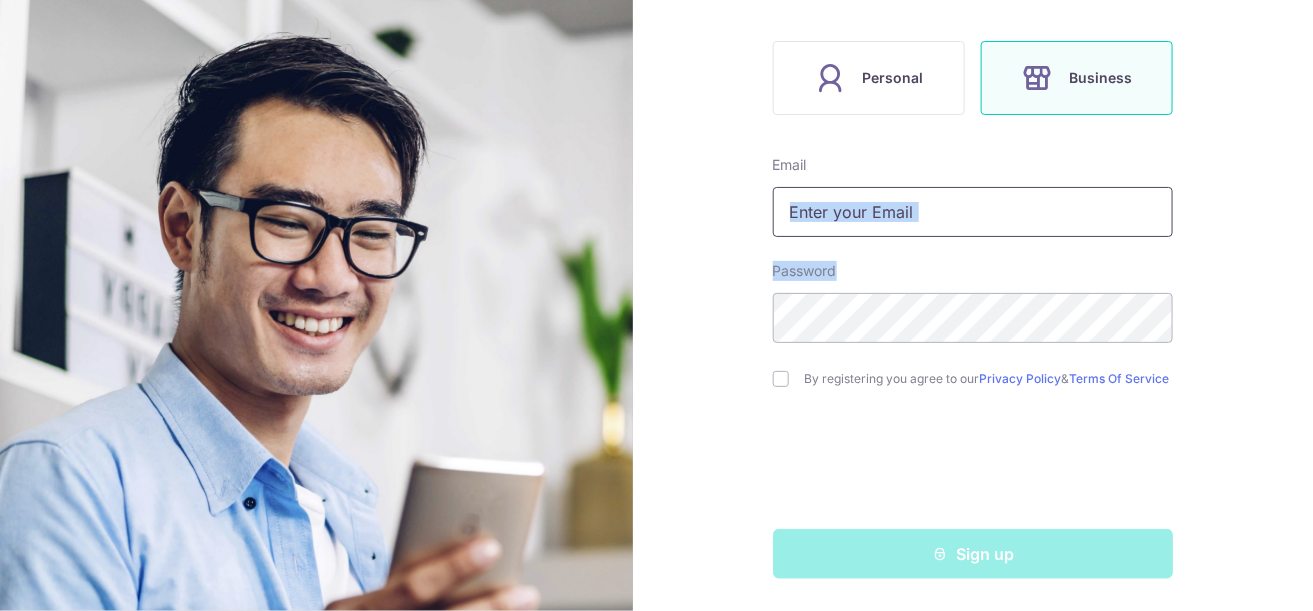 drag, startPoint x: 1019, startPoint y: 237, endPoint x: 1023, endPoint y: 213, distance: 24.33105 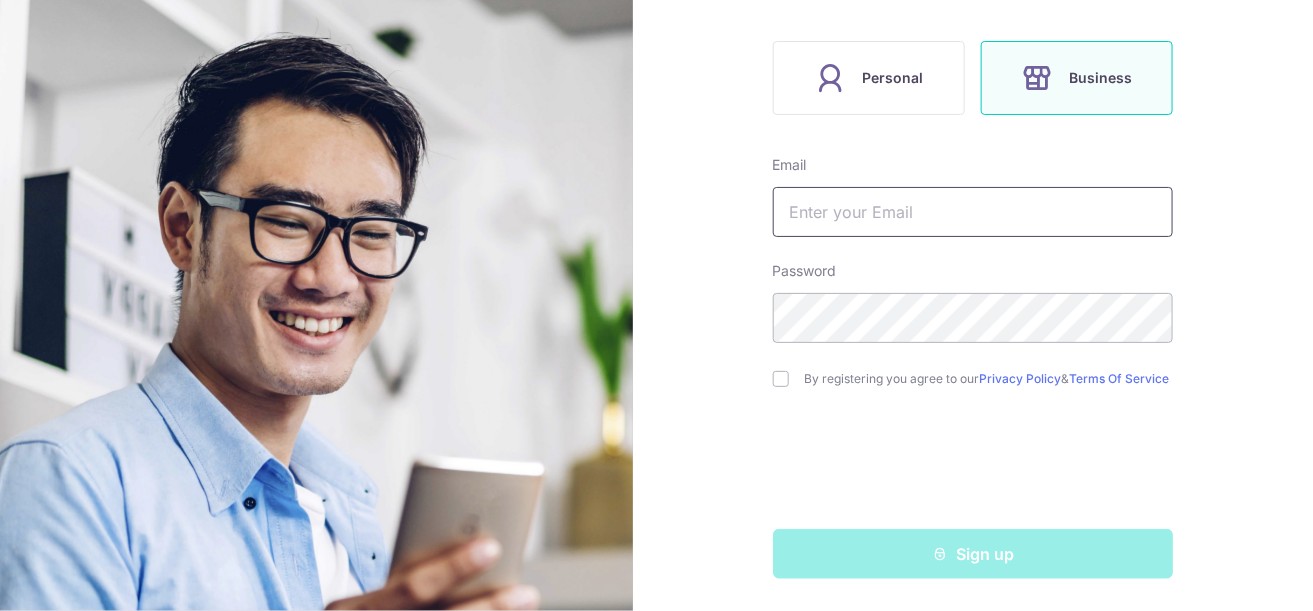 type on "[EMAIL]" 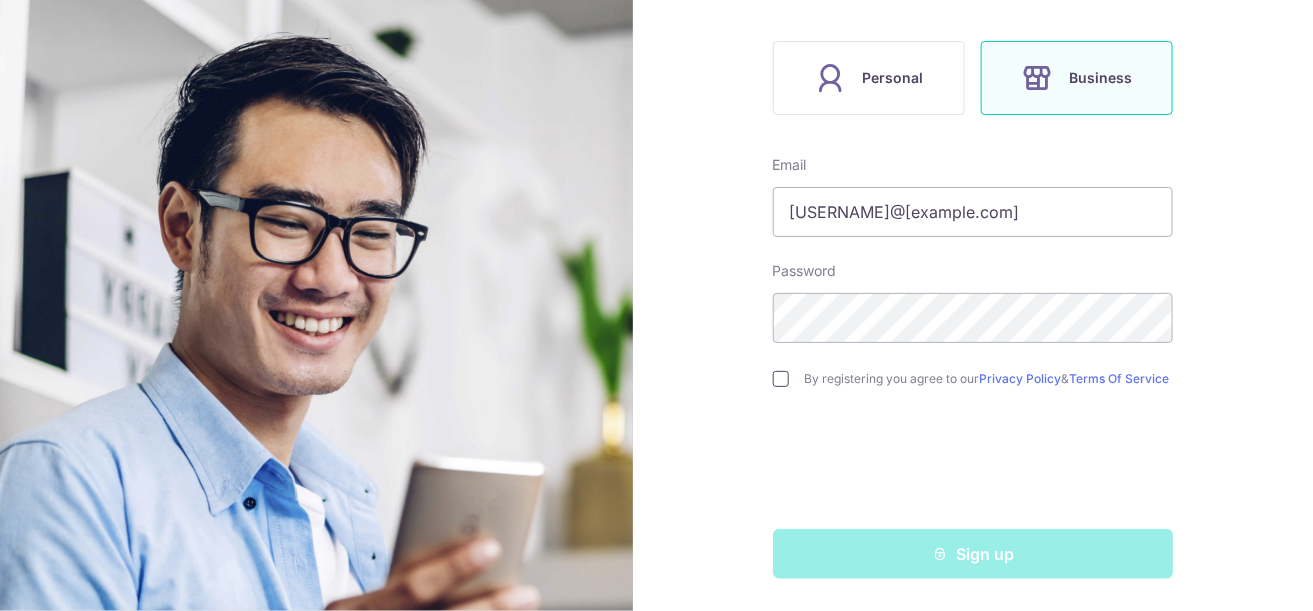 click at bounding box center [781, 379] 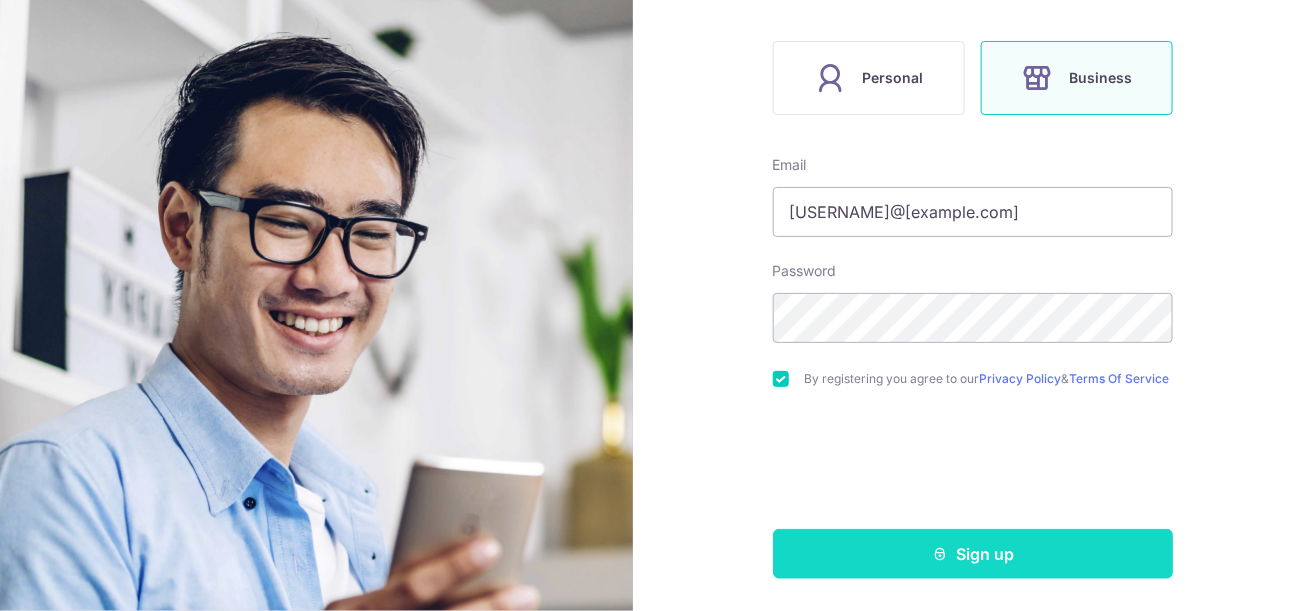 click on "Sign up" at bounding box center (973, 554) 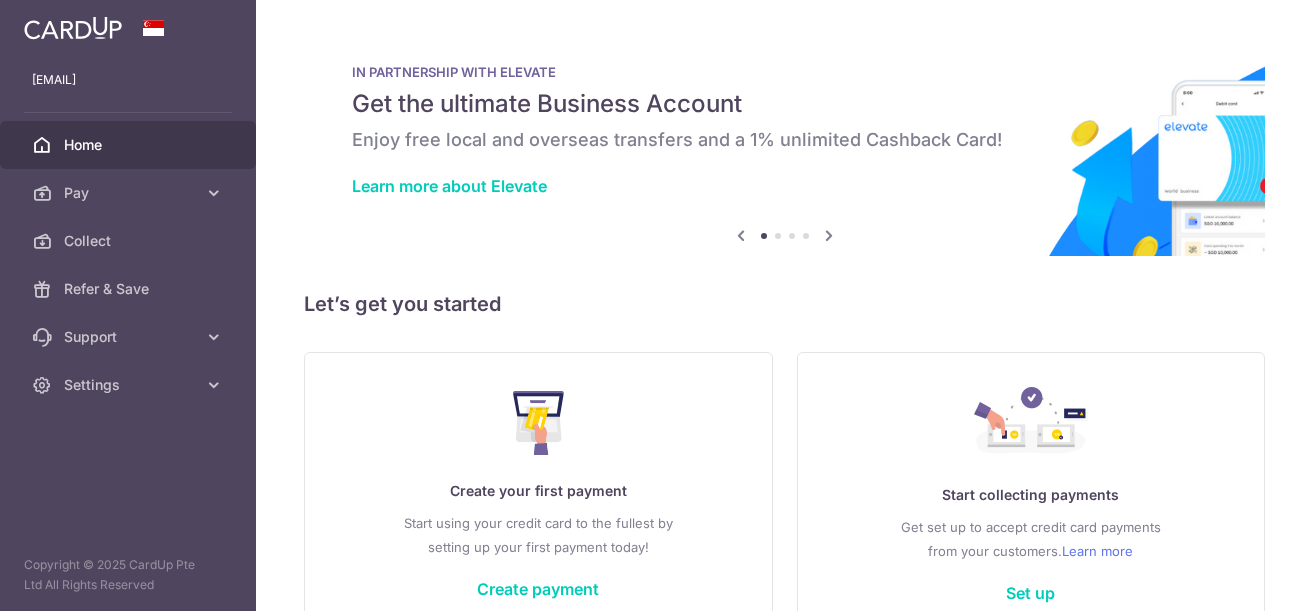 scroll, scrollTop: 0, scrollLeft: 0, axis: both 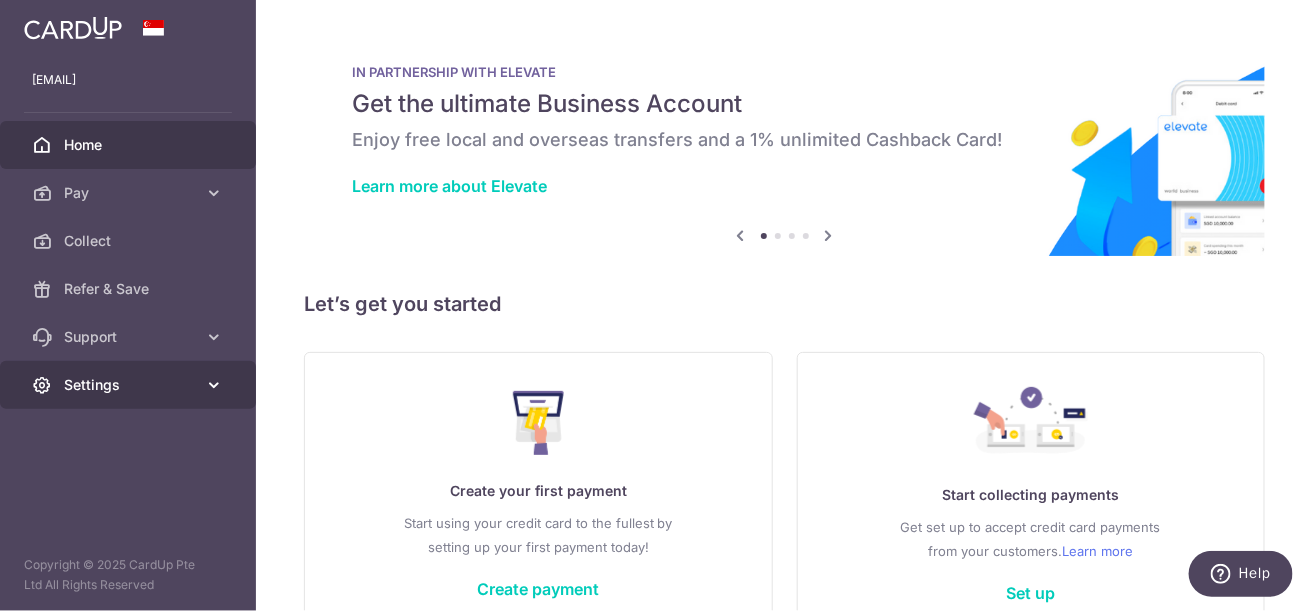 click on "Settings" at bounding box center (130, 385) 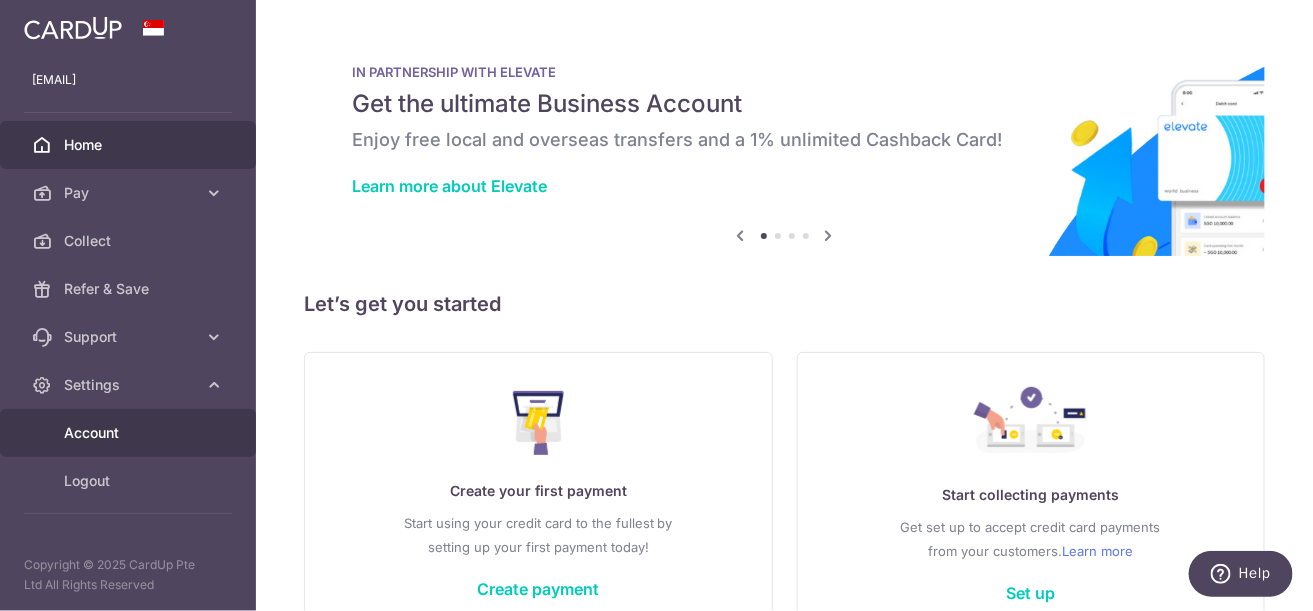 click on "Account" at bounding box center [130, 433] 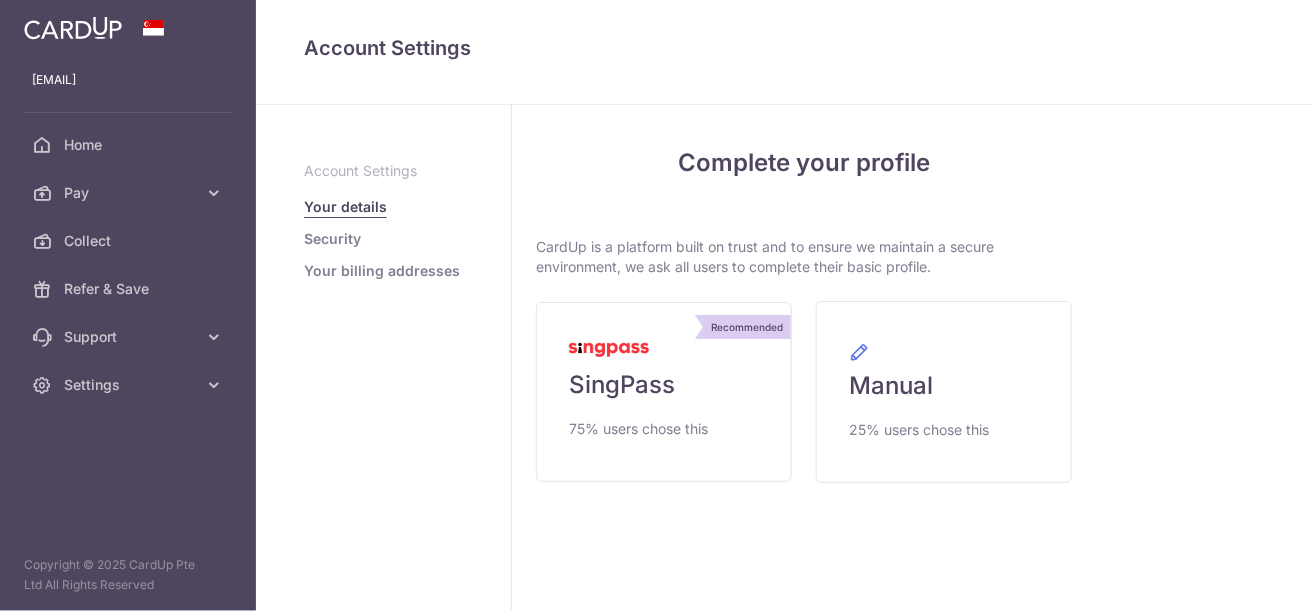 scroll, scrollTop: 0, scrollLeft: 0, axis: both 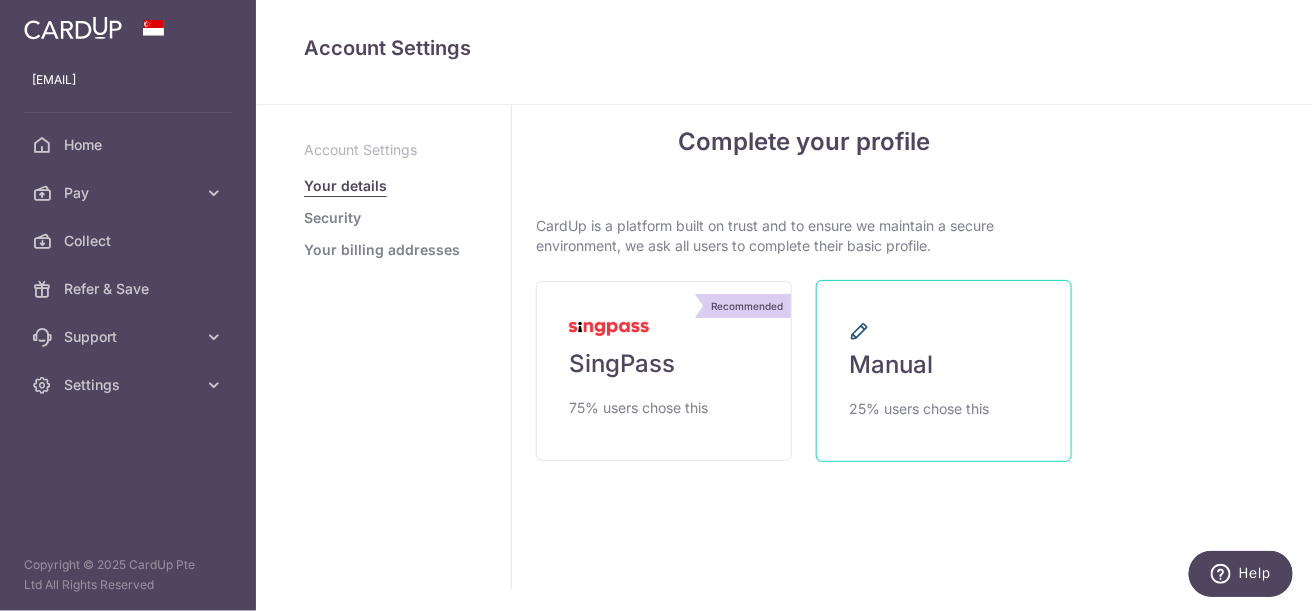click on "Manual
25% users chose this" at bounding box center [944, 371] 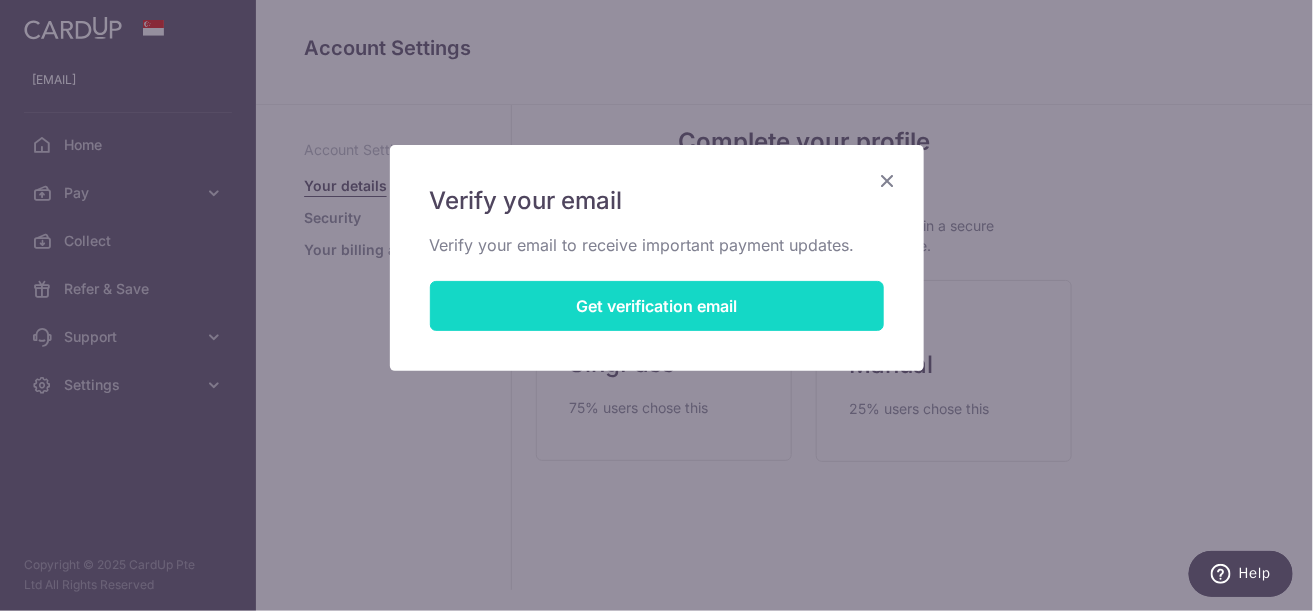 click on "Get verification email" at bounding box center (657, 306) 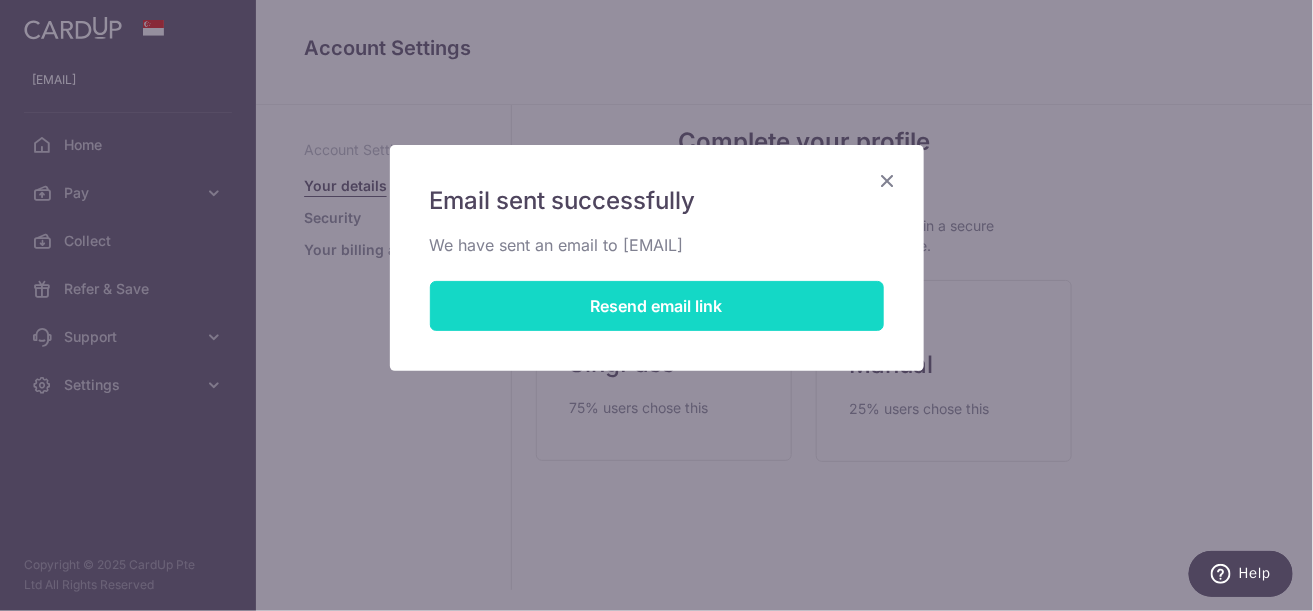 click on "Resend email link" at bounding box center [657, 306] 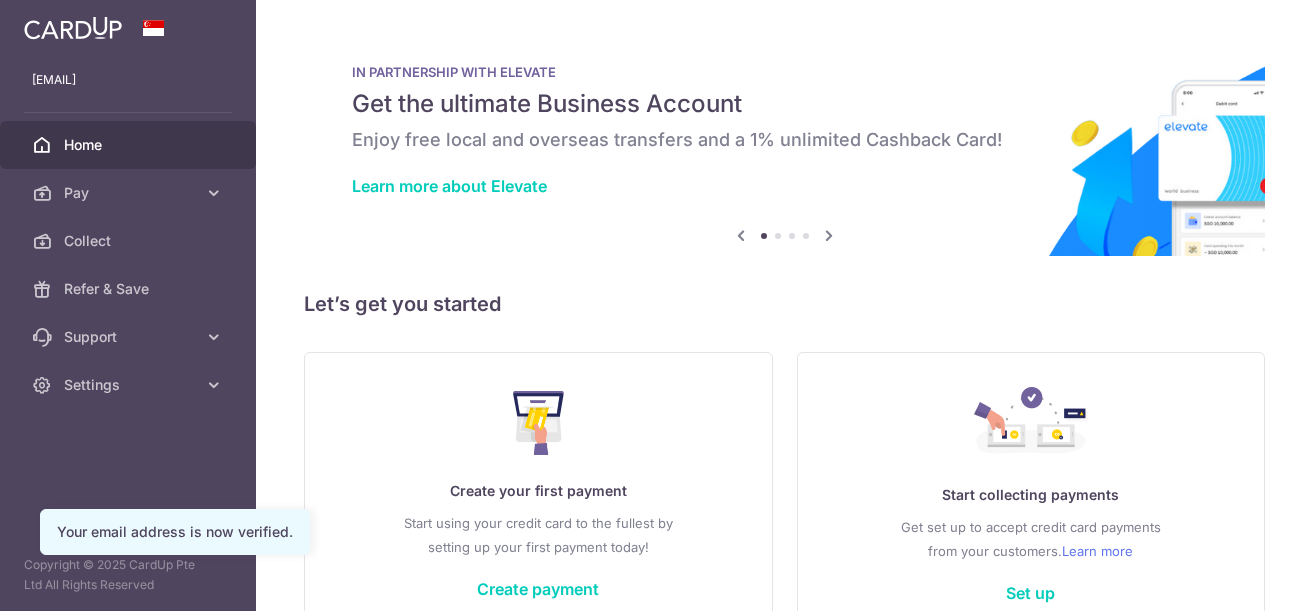 scroll, scrollTop: 0, scrollLeft: 0, axis: both 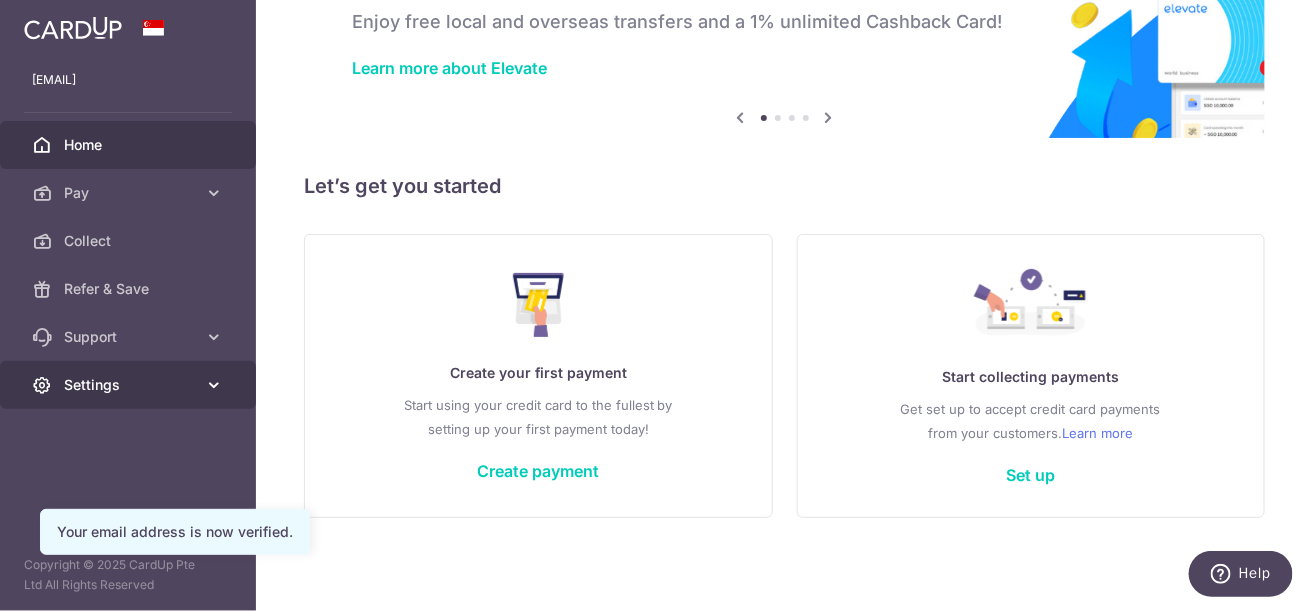 click at bounding box center [214, 385] 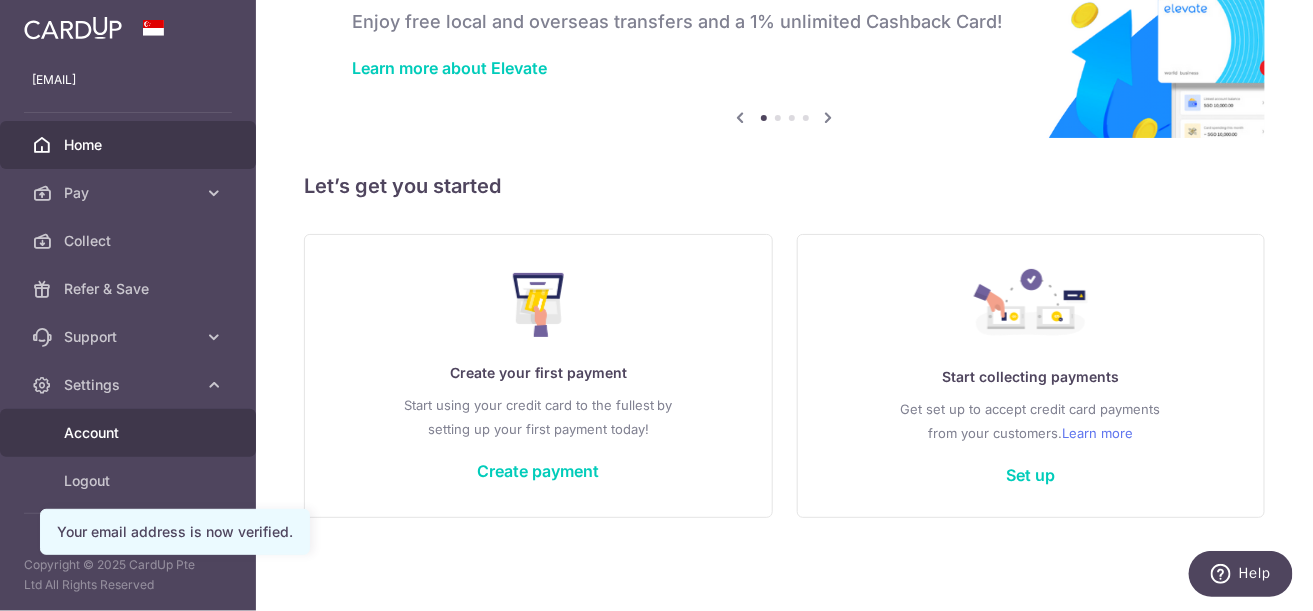 click on "Account" at bounding box center [130, 433] 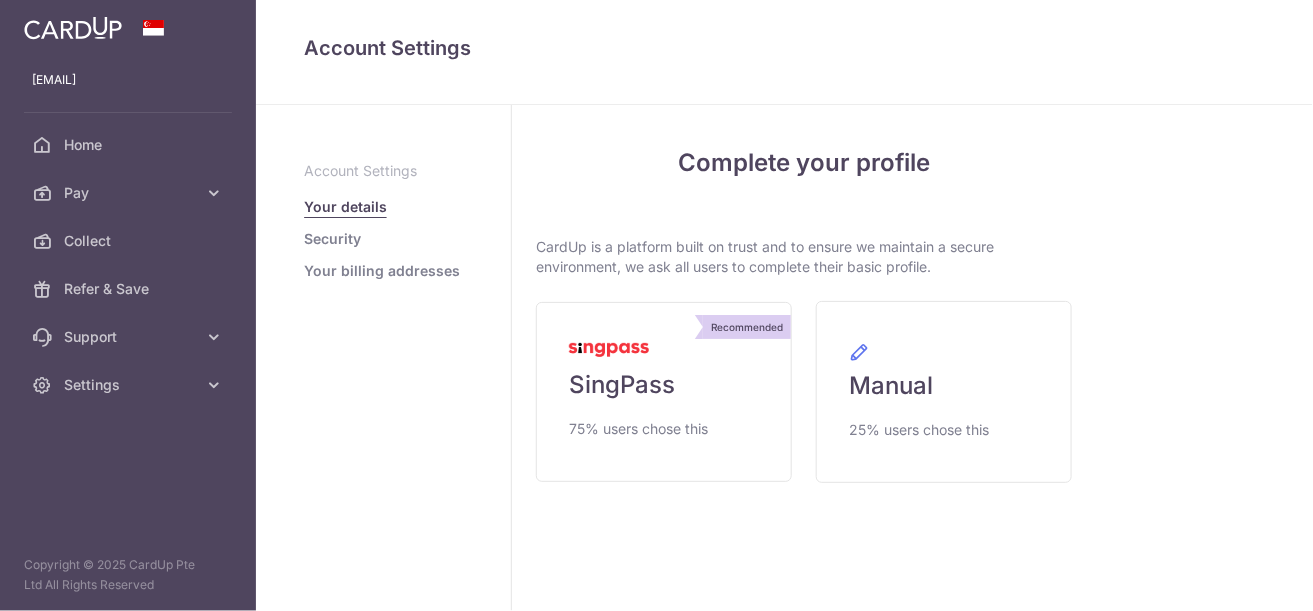 scroll, scrollTop: 0, scrollLeft: 0, axis: both 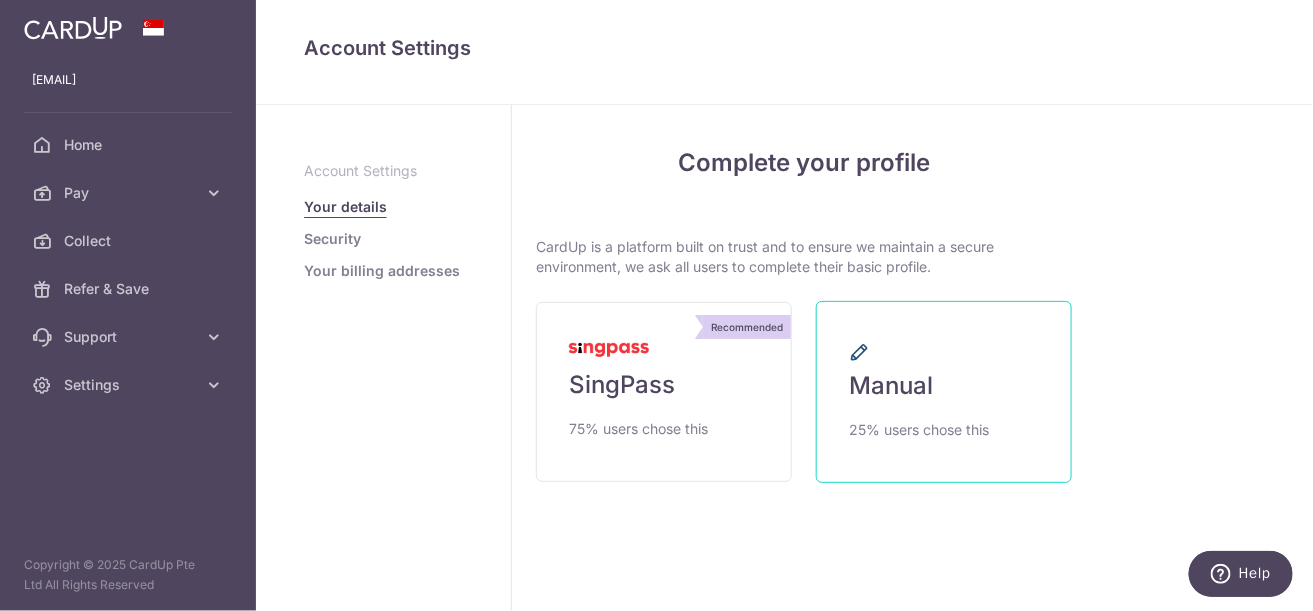 click on "Manual" at bounding box center (891, 386) 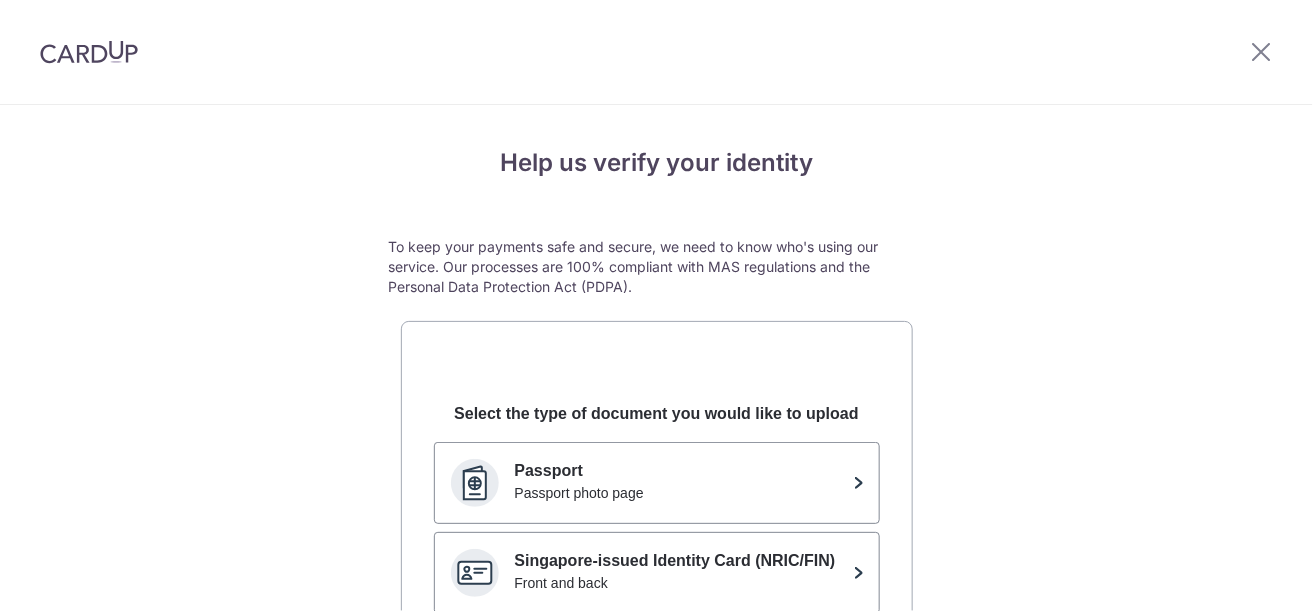 scroll, scrollTop: 0, scrollLeft: 0, axis: both 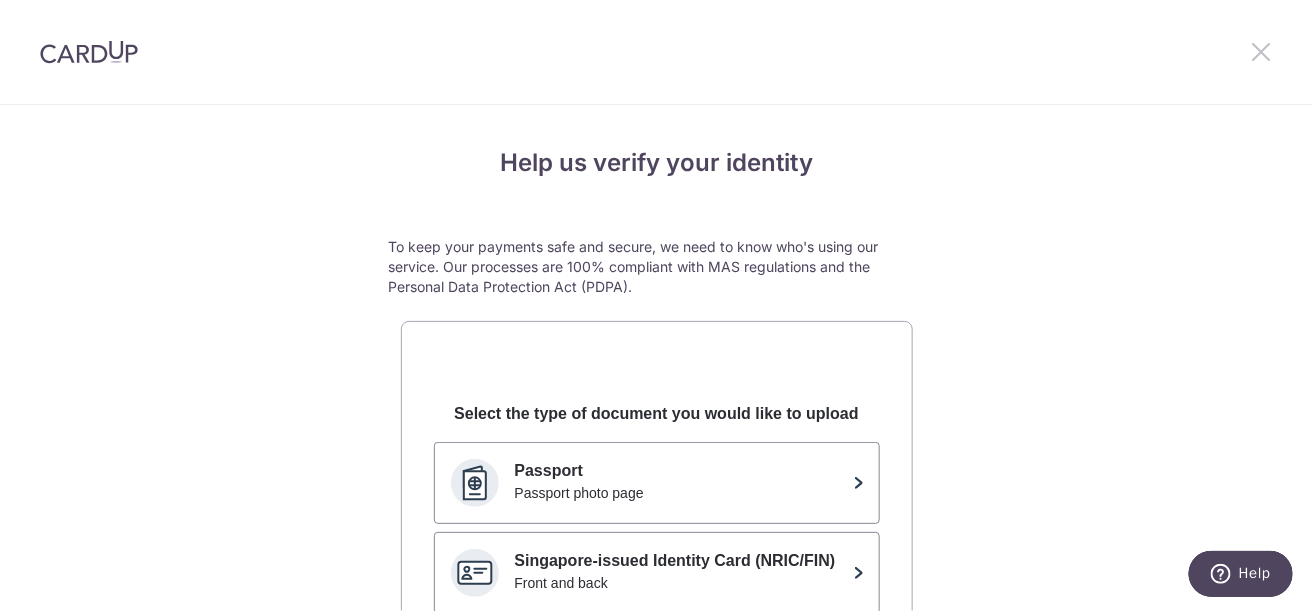click at bounding box center (1261, 51) 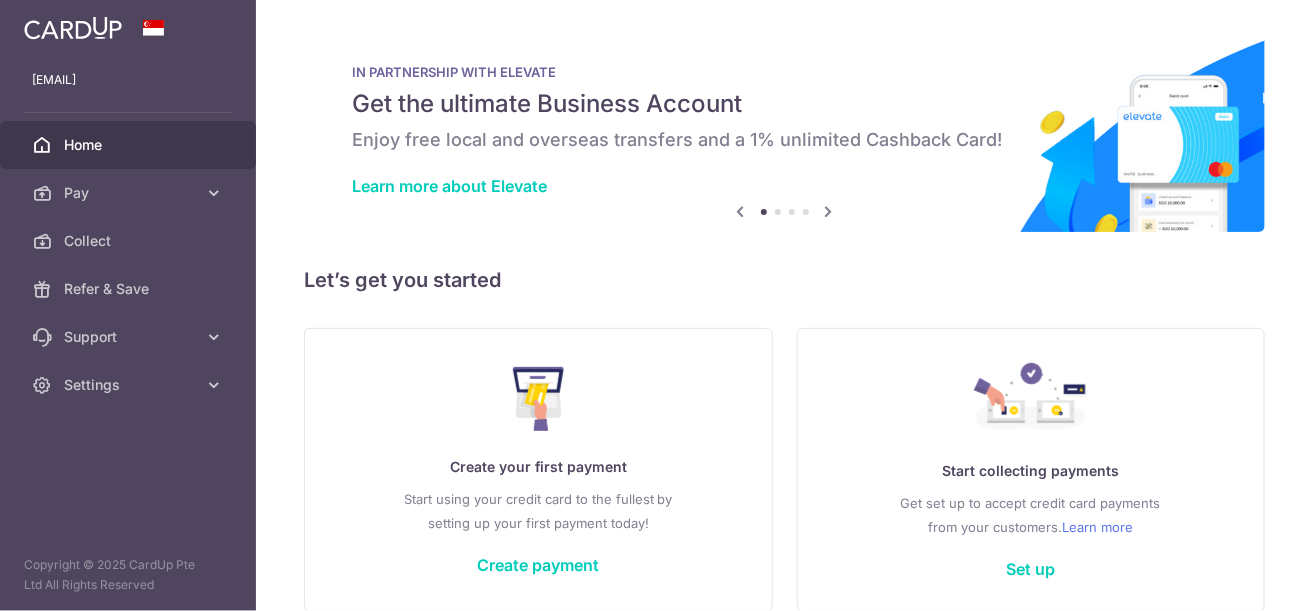 scroll, scrollTop: 0, scrollLeft: 0, axis: both 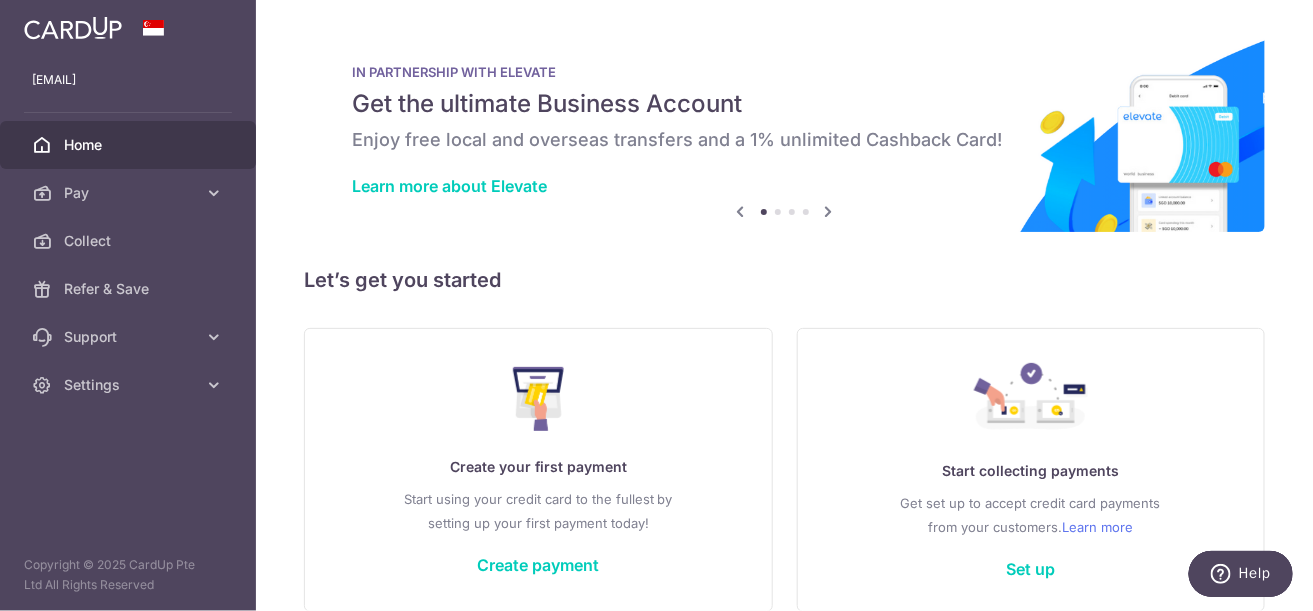 click at bounding box center (154, 28) 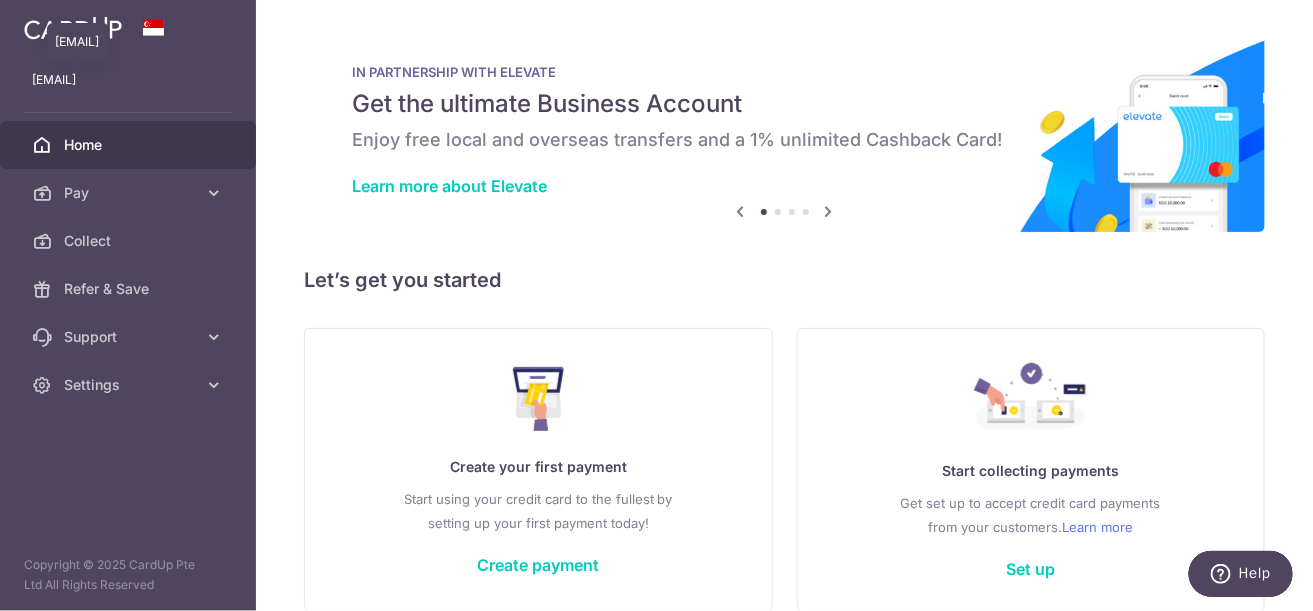 click on "[EMAIL]" at bounding box center (128, 80) 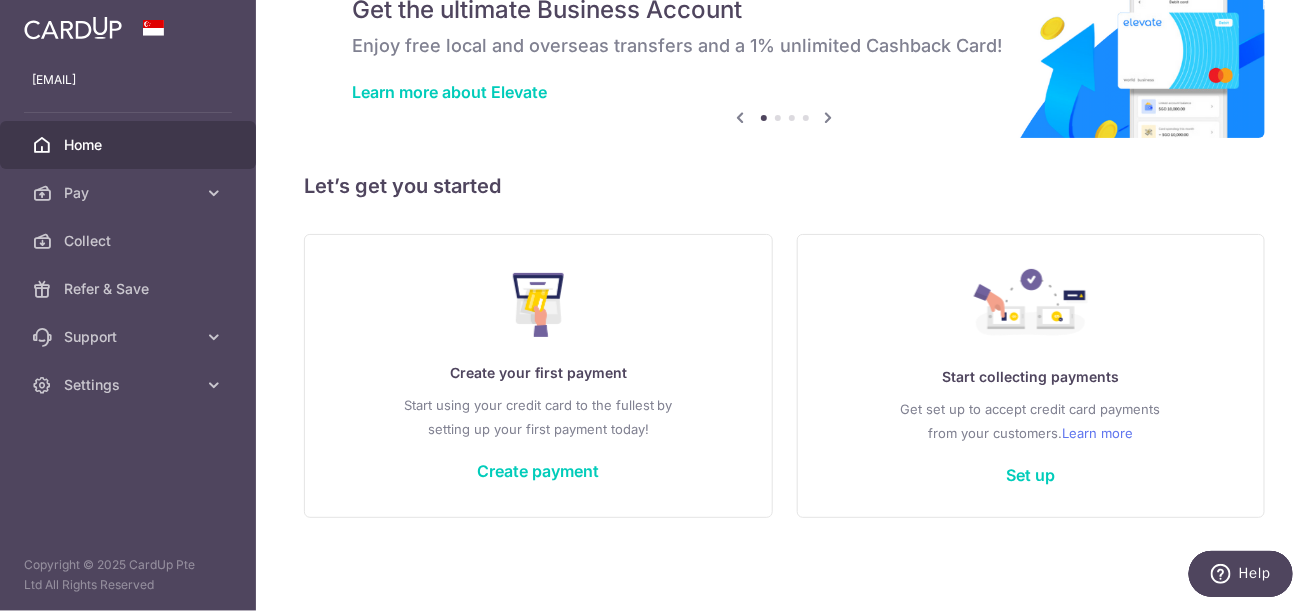 scroll, scrollTop: 0, scrollLeft: 0, axis: both 